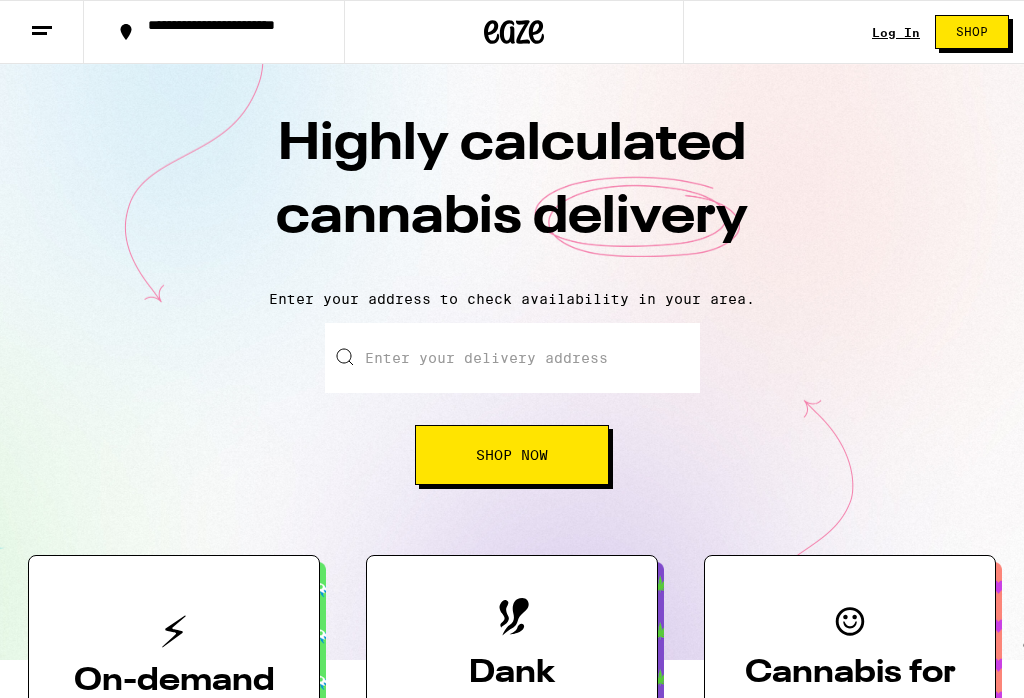 scroll, scrollTop: 0, scrollLeft: 0, axis: both 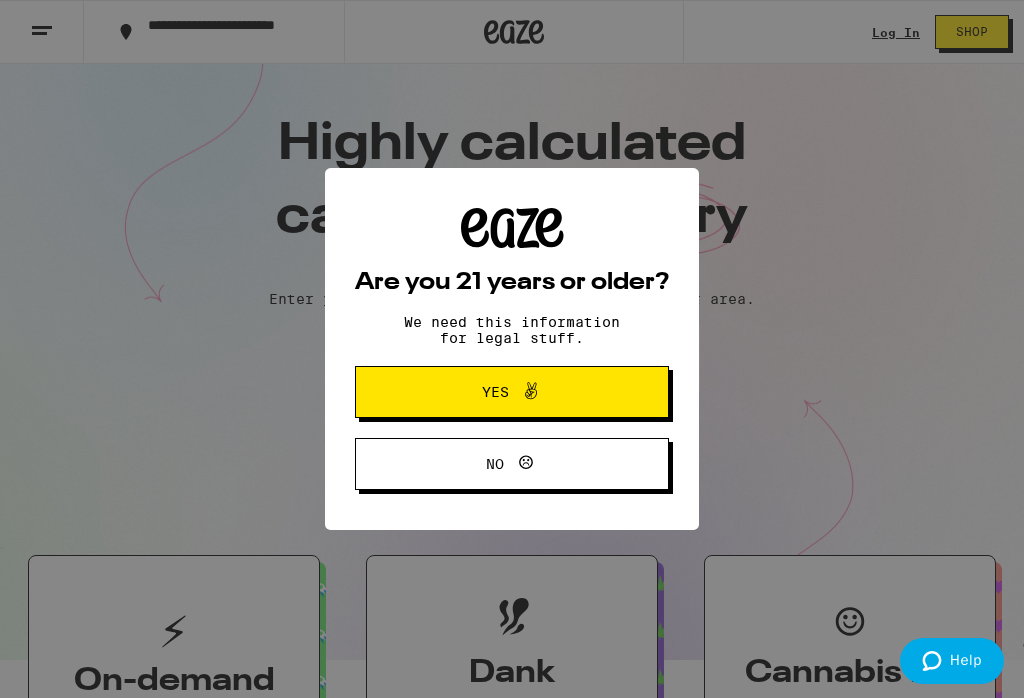 click on "Are you 21 years or older? We need this information for legal stuff. Yes No" at bounding box center (512, 349) 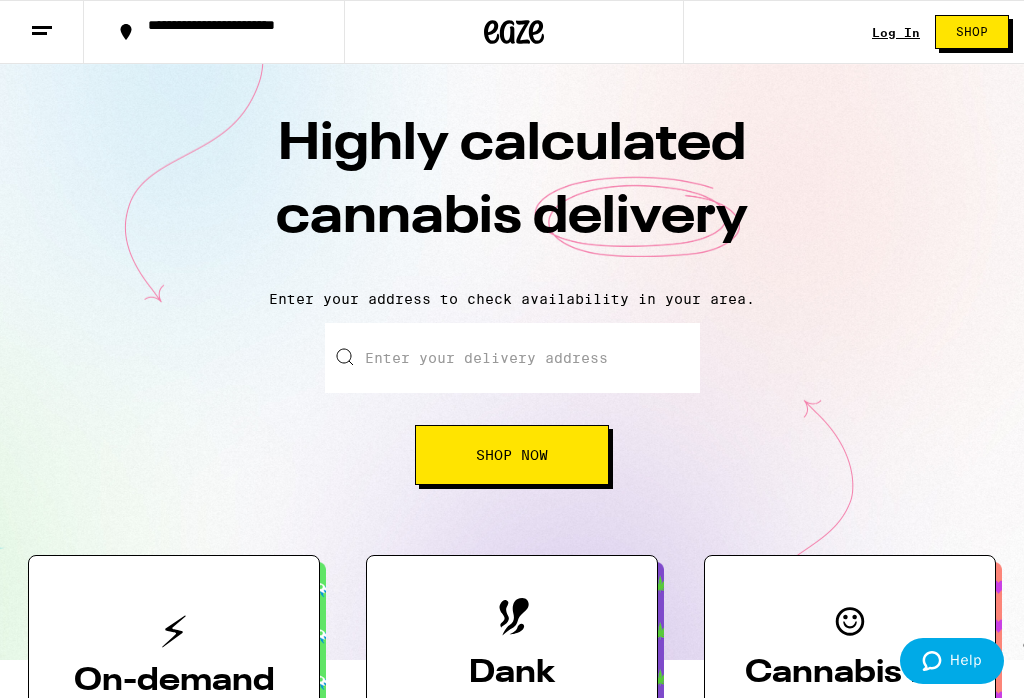 click on "Enter your delivery address" at bounding box center [512, 358] 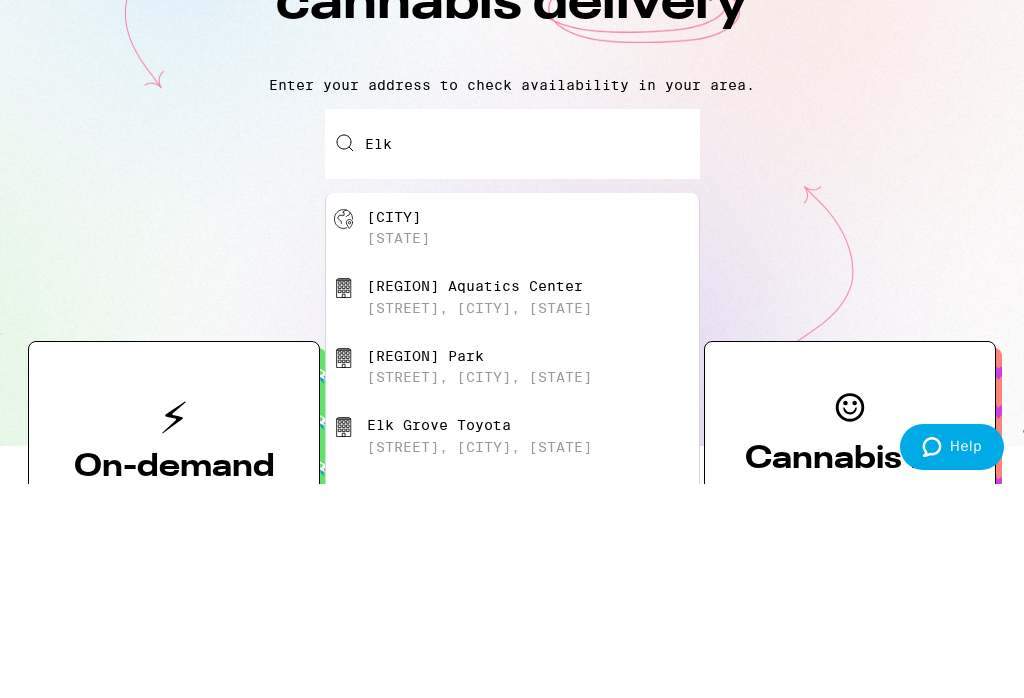 click on "[CITY], [STATE]" at bounding box center [545, 442] 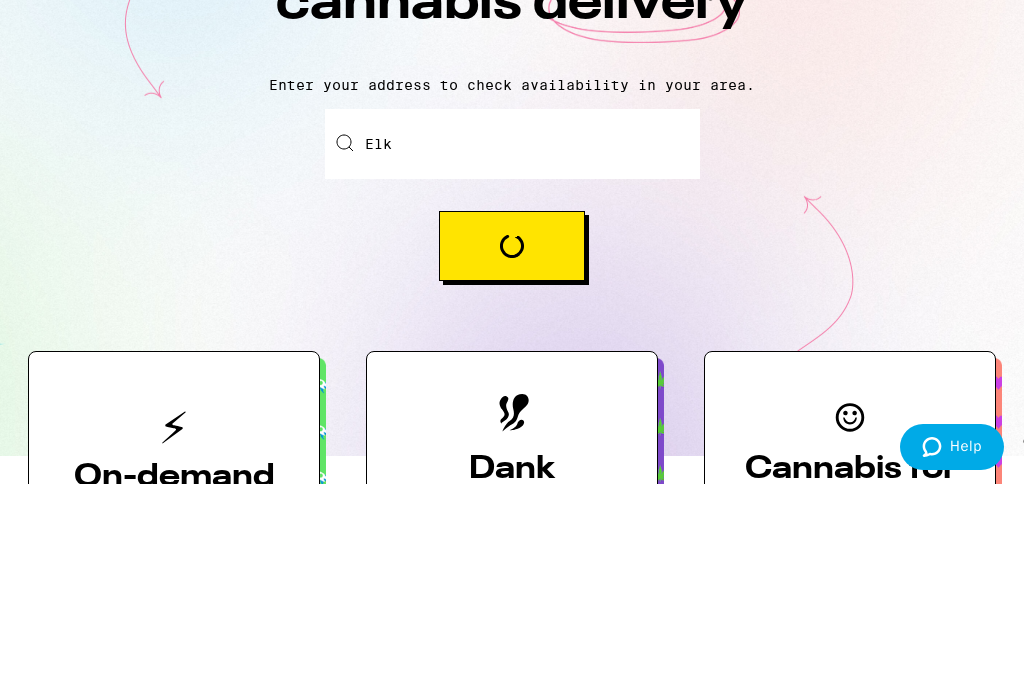 type on "[CITY], [STATE]" 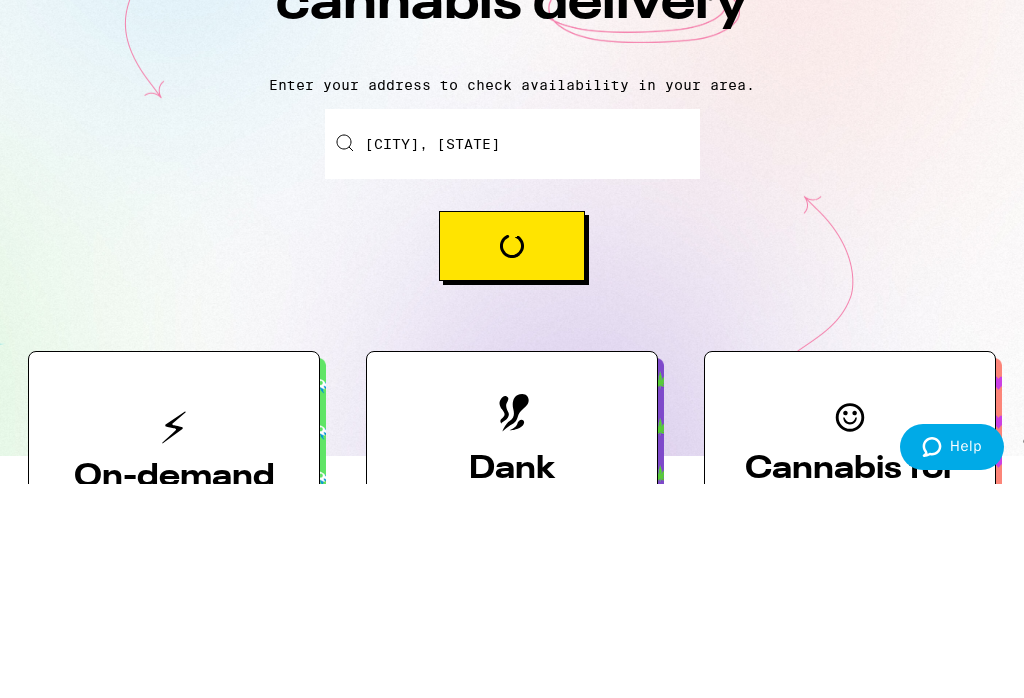scroll, scrollTop: 214, scrollLeft: 0, axis: vertical 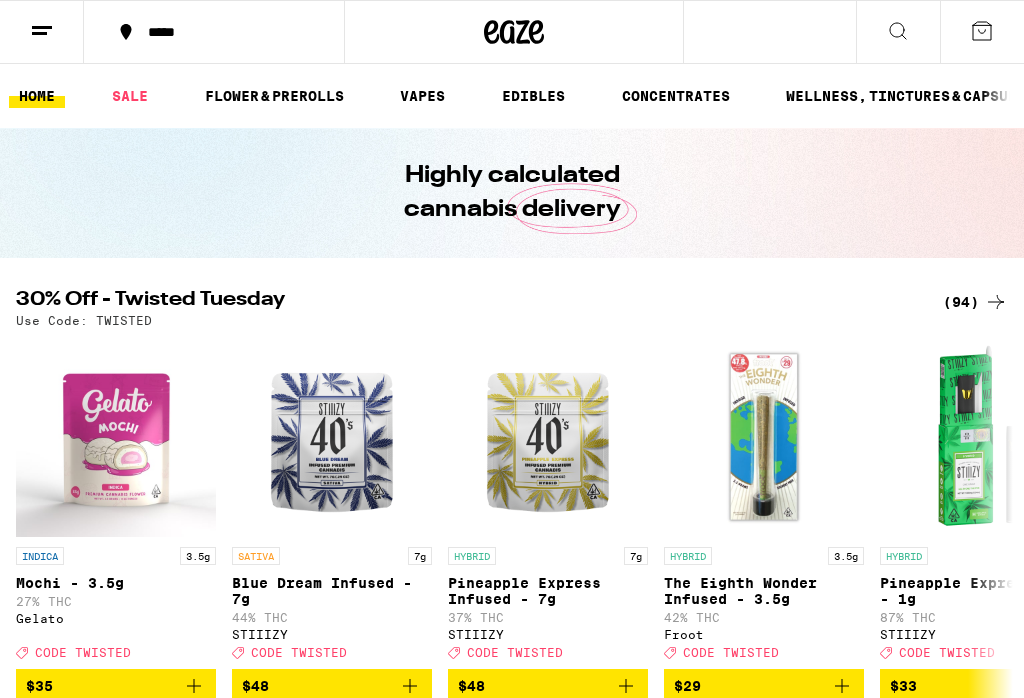 click 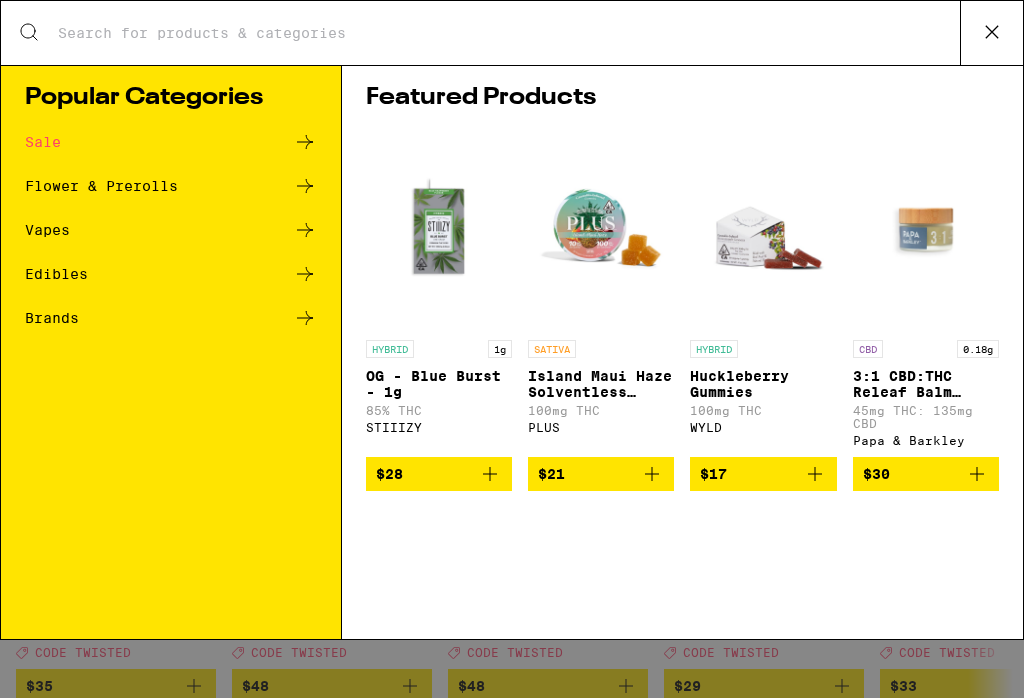 type on "E" 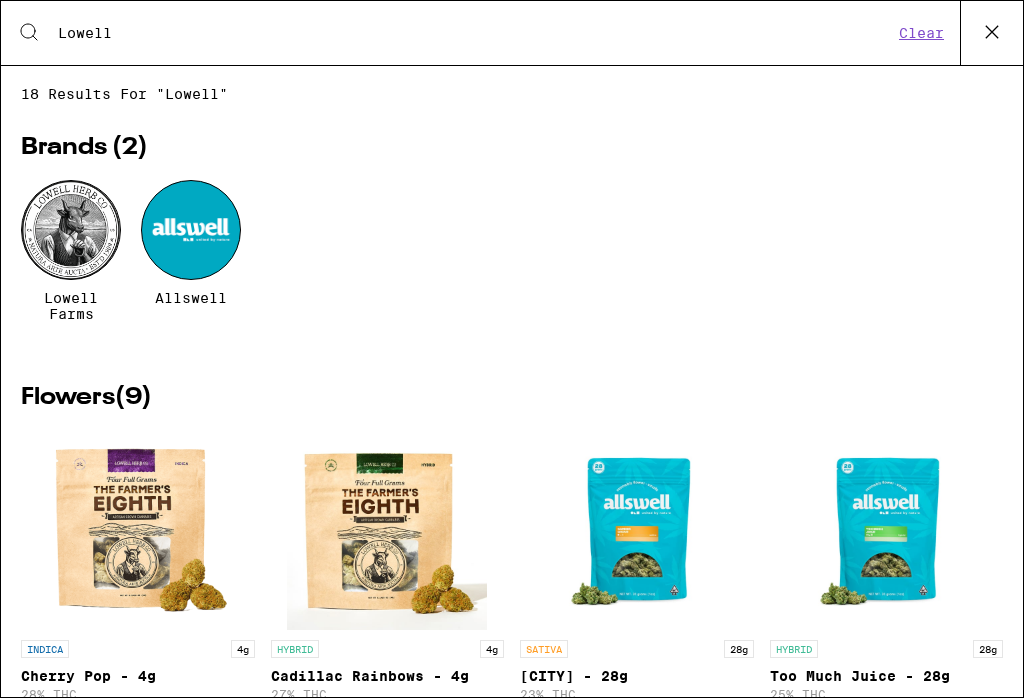 type on "Lowell" 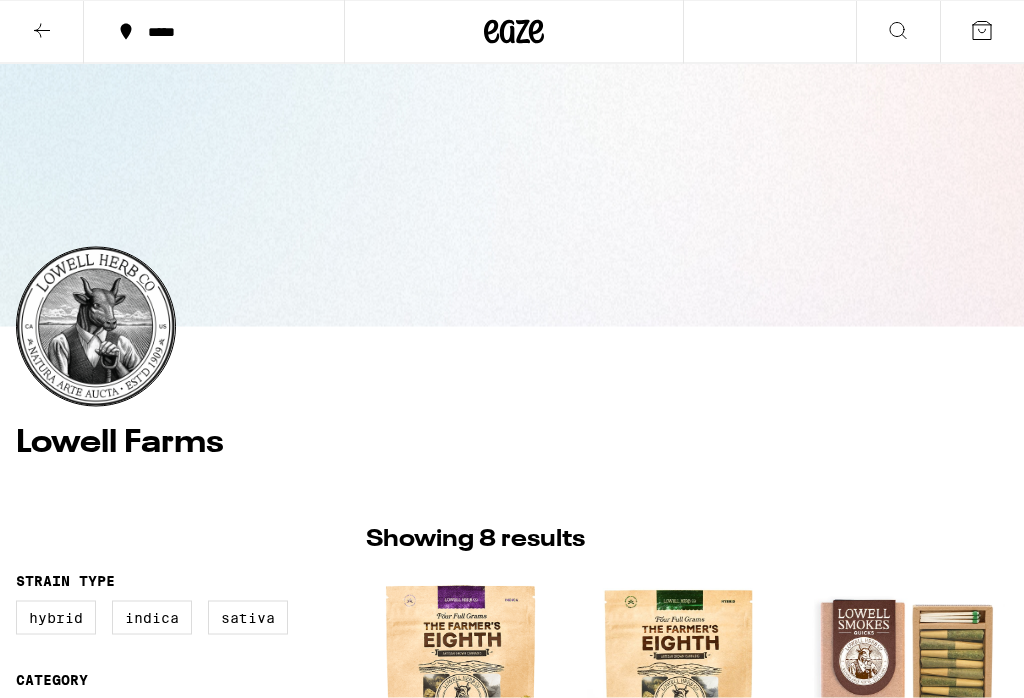 scroll, scrollTop: 0, scrollLeft: 0, axis: both 